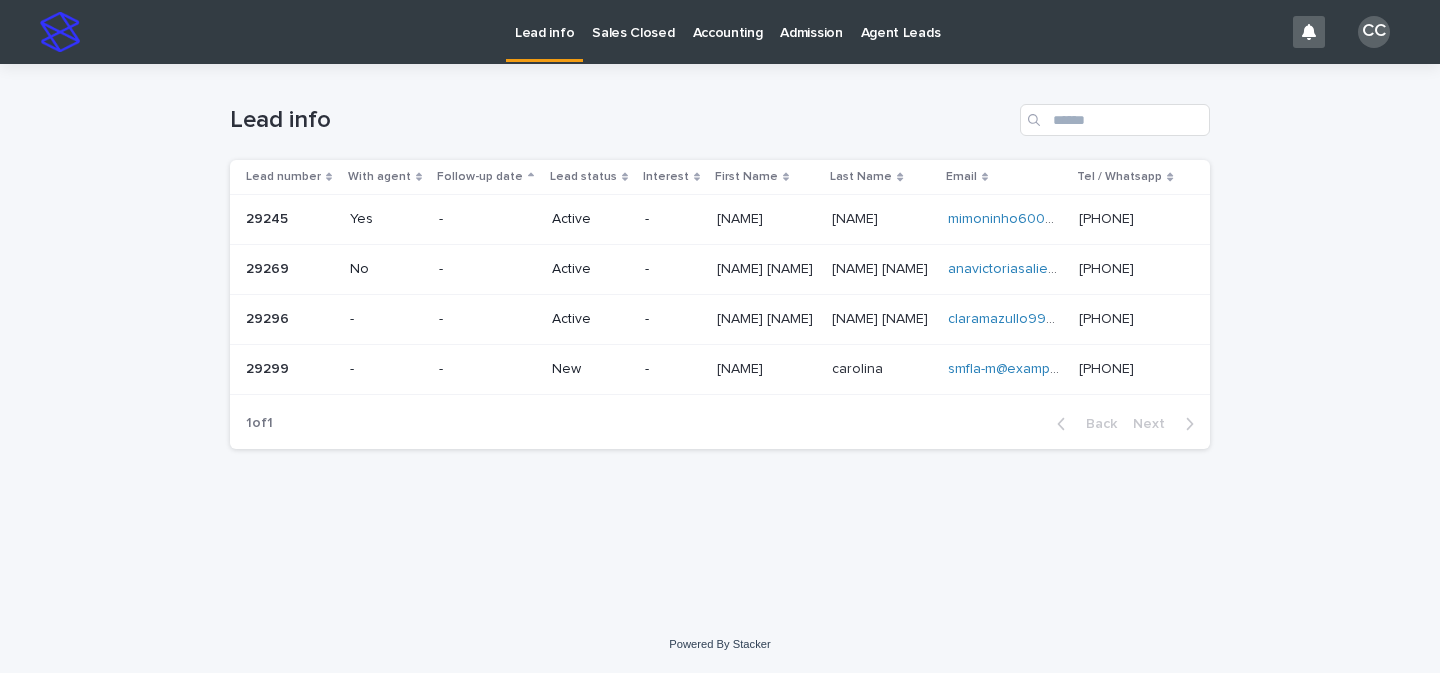 scroll, scrollTop: 0, scrollLeft: 0, axis: both 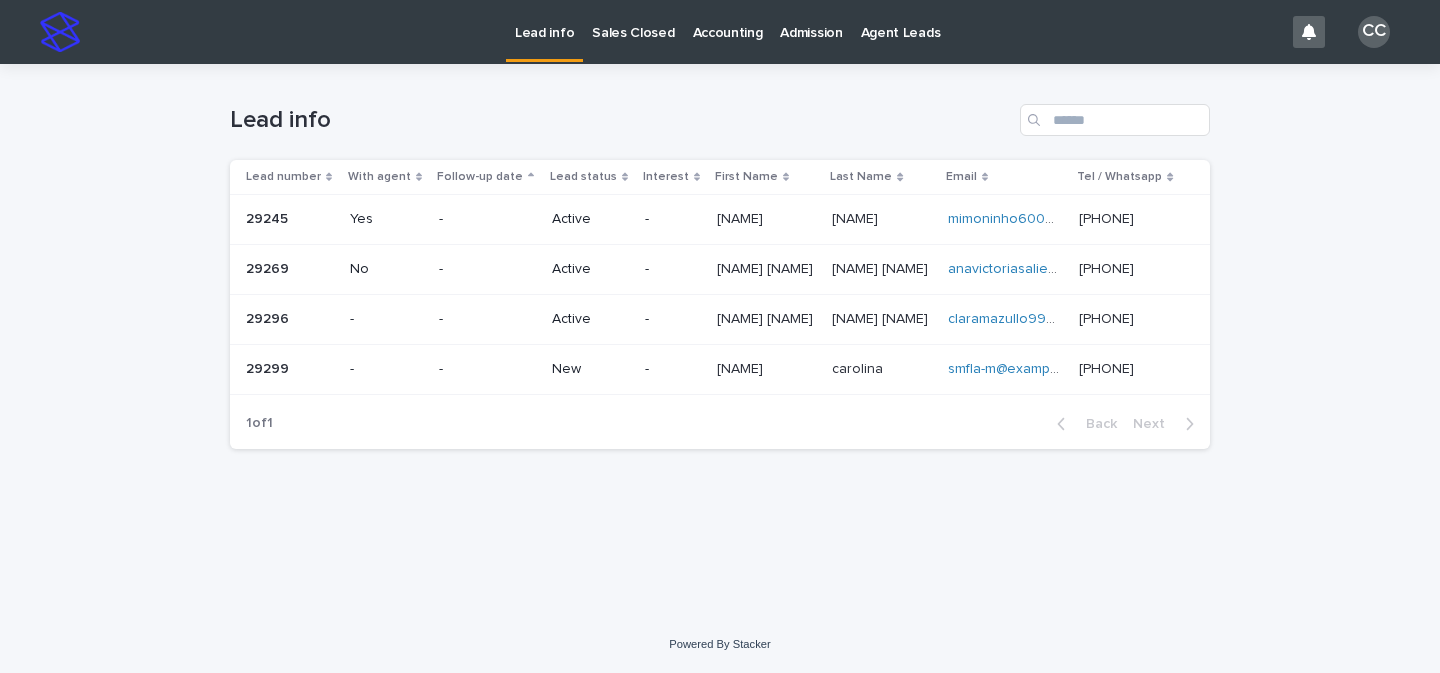 click on "Active" at bounding box center [590, 269] 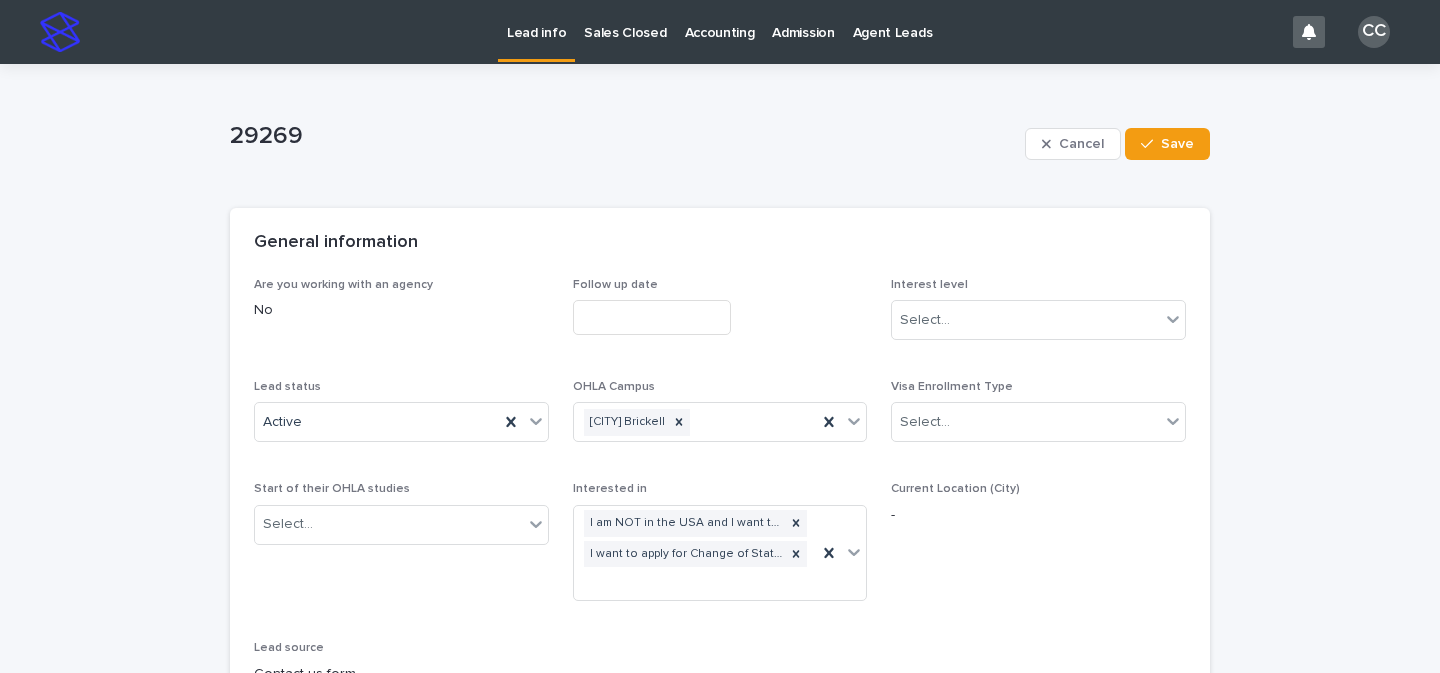 click on "Lead info" at bounding box center [536, 21] 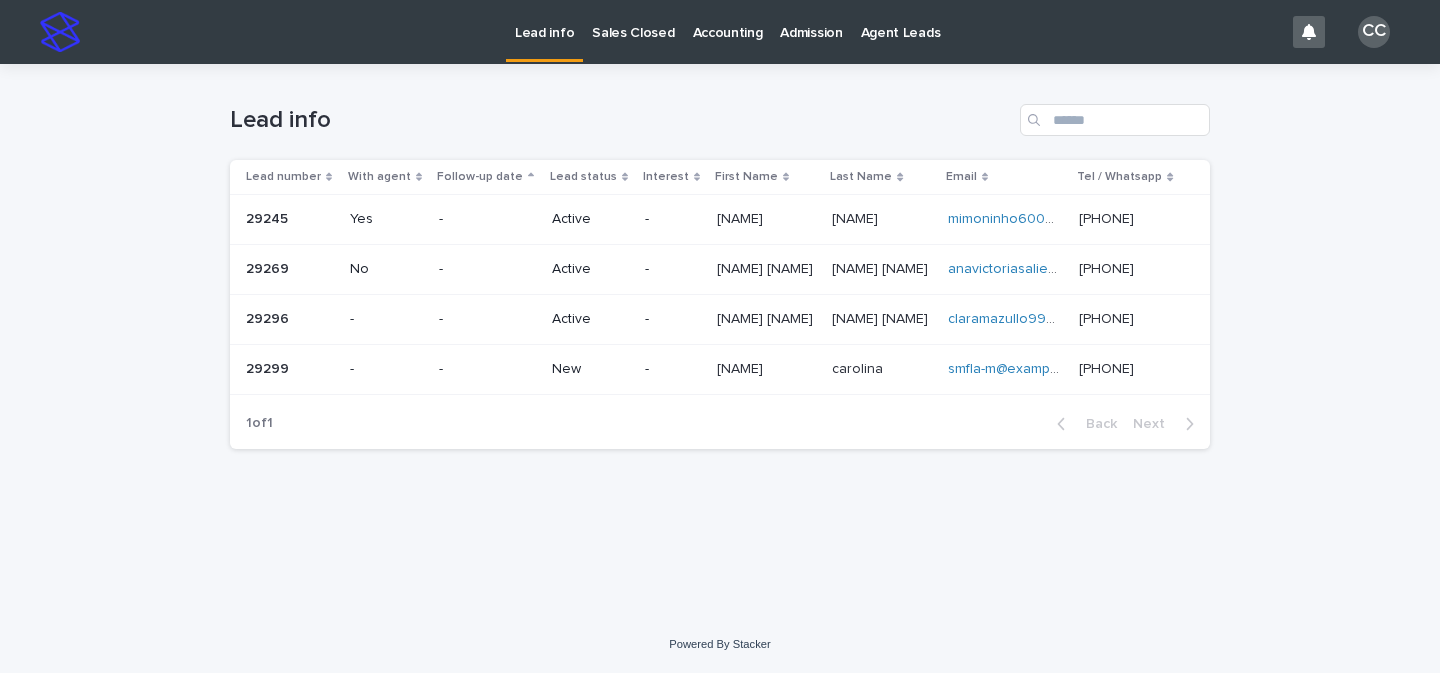 click on "New" at bounding box center [590, 369] 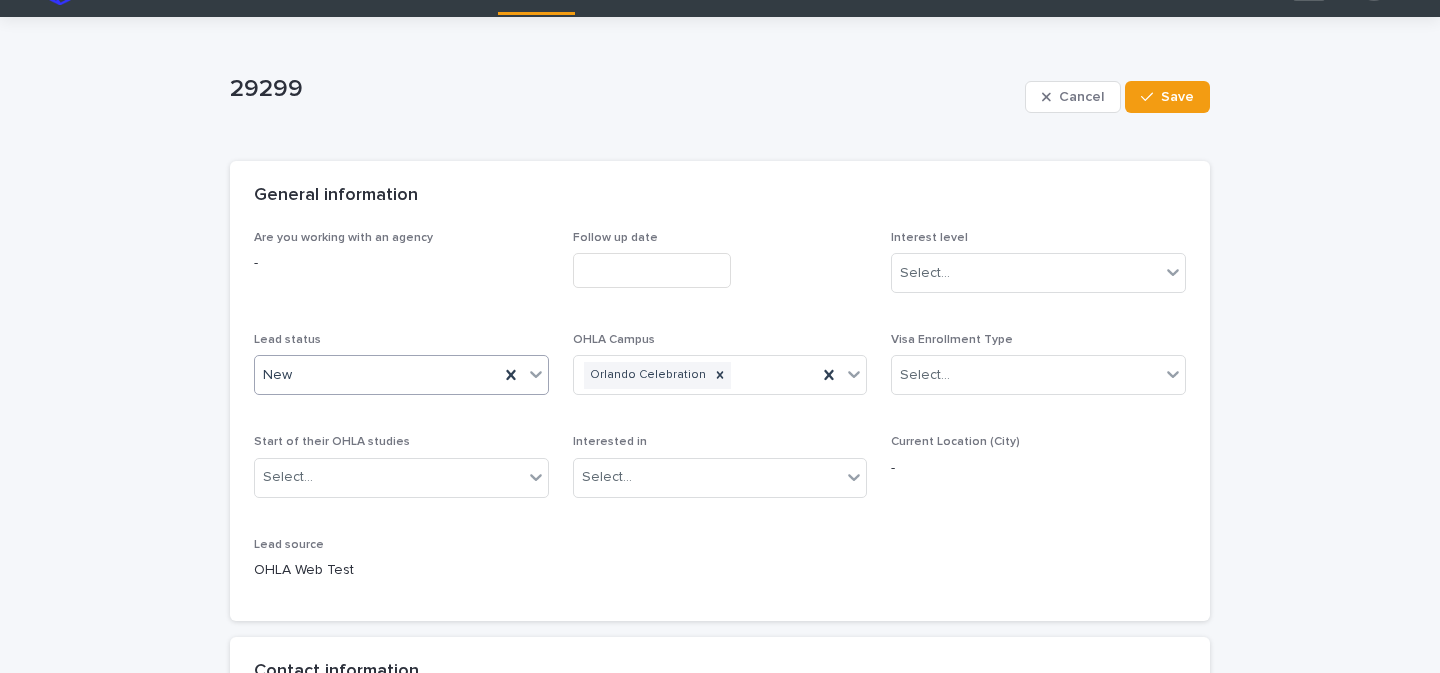scroll, scrollTop: 180, scrollLeft: 0, axis: vertical 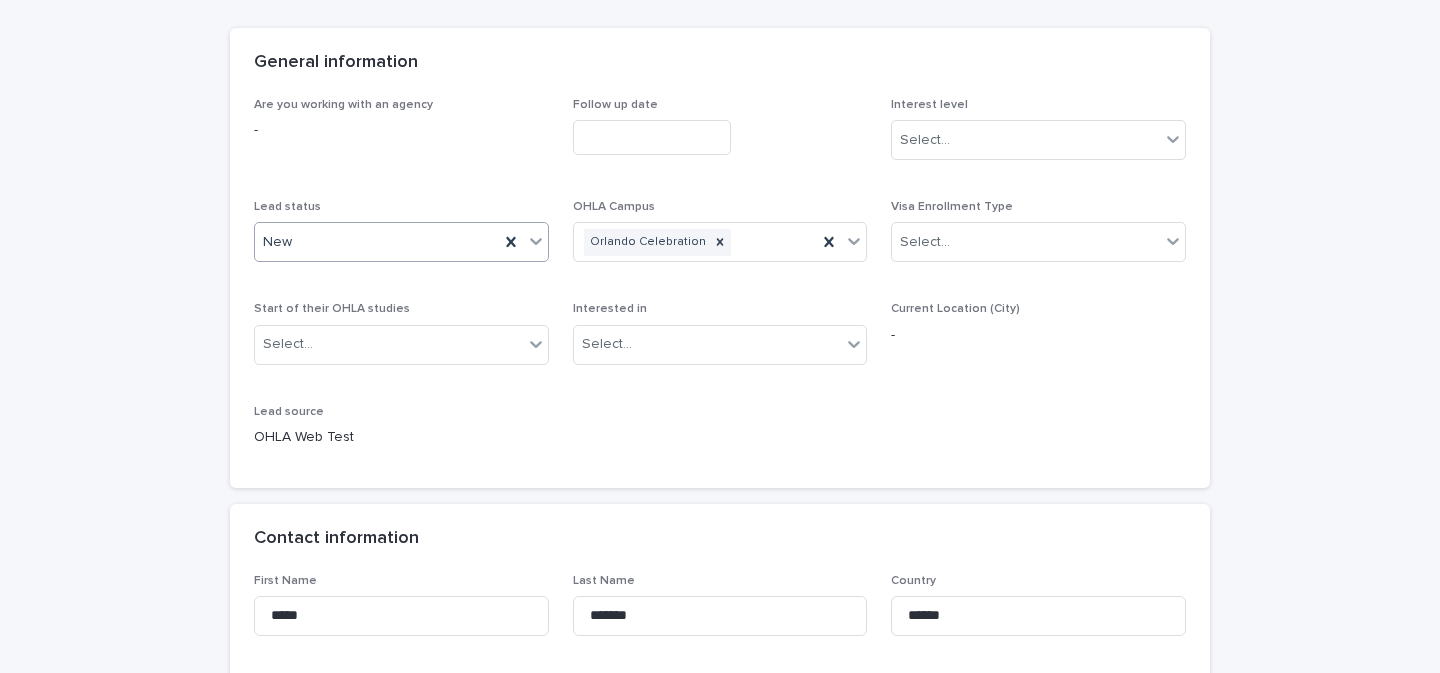 click 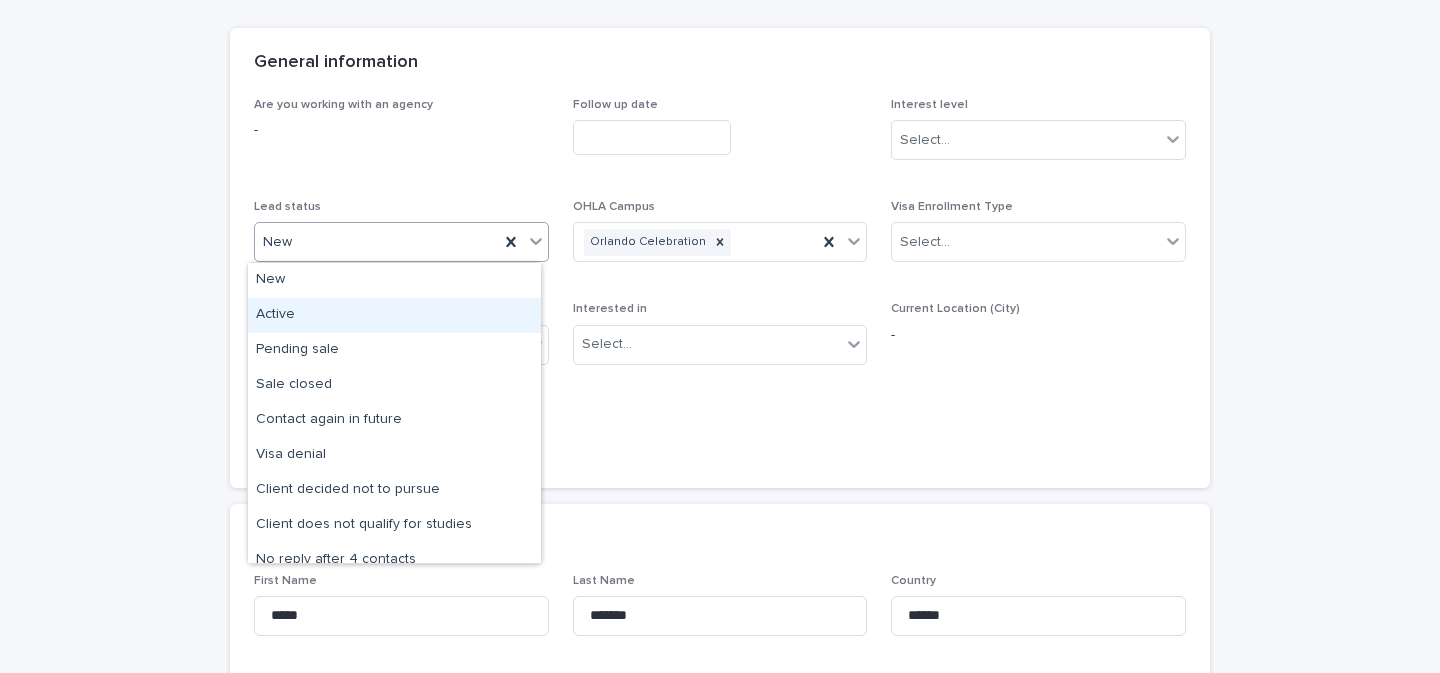 click on "Active" at bounding box center [394, 315] 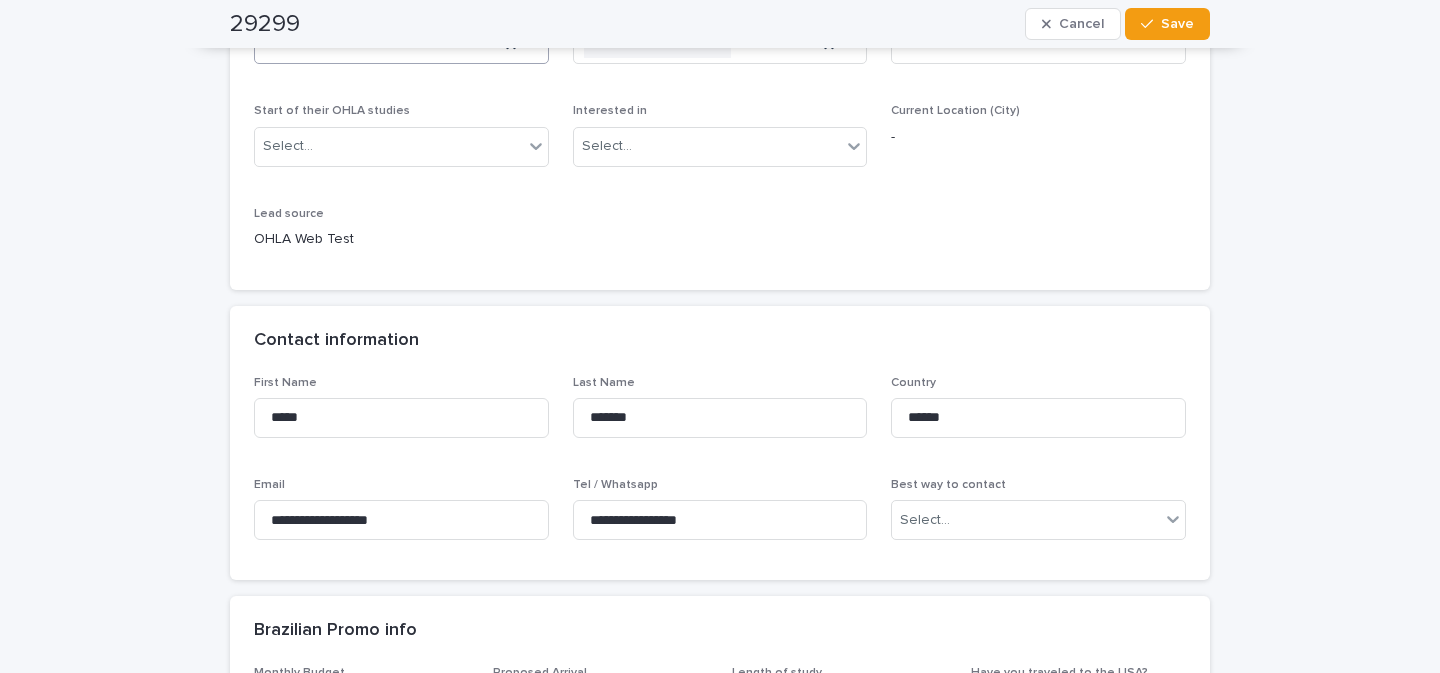 scroll, scrollTop: 458, scrollLeft: 0, axis: vertical 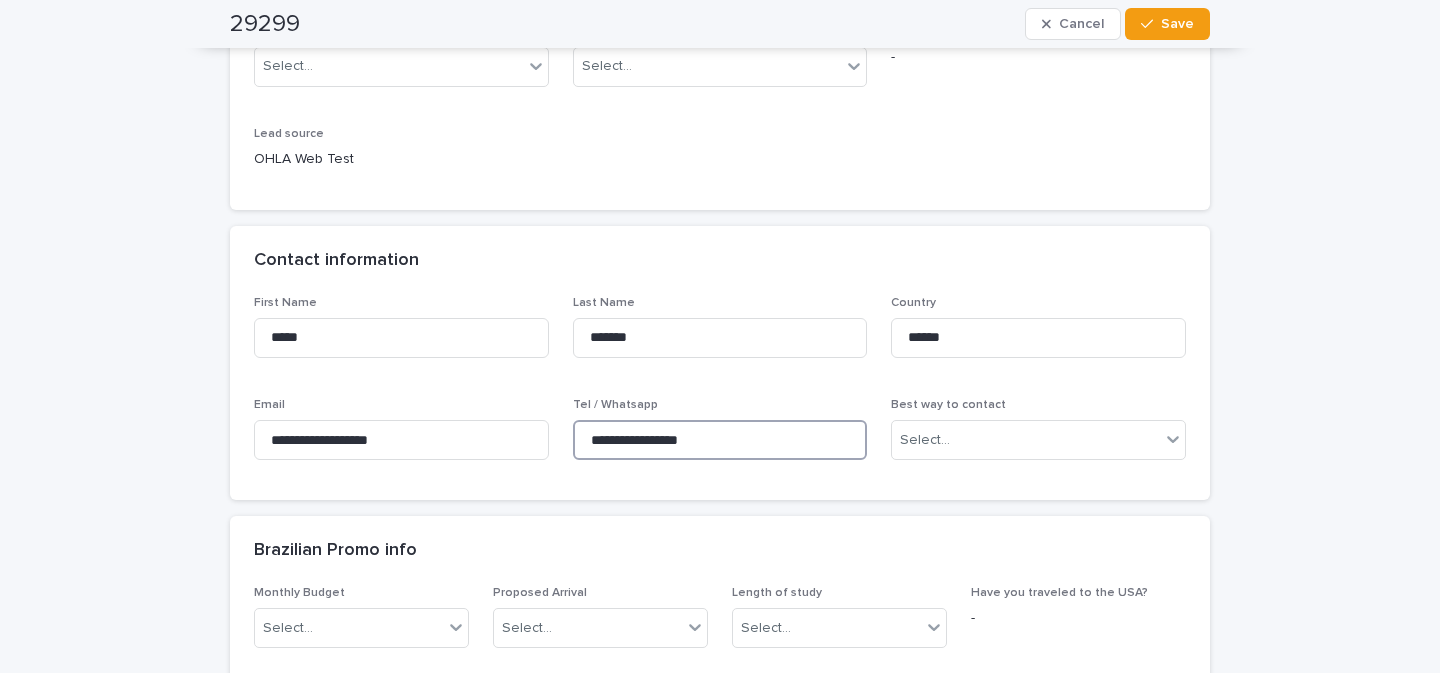 drag, startPoint x: 608, startPoint y: 439, endPoint x: 776, endPoint y: 438, distance: 168.00298 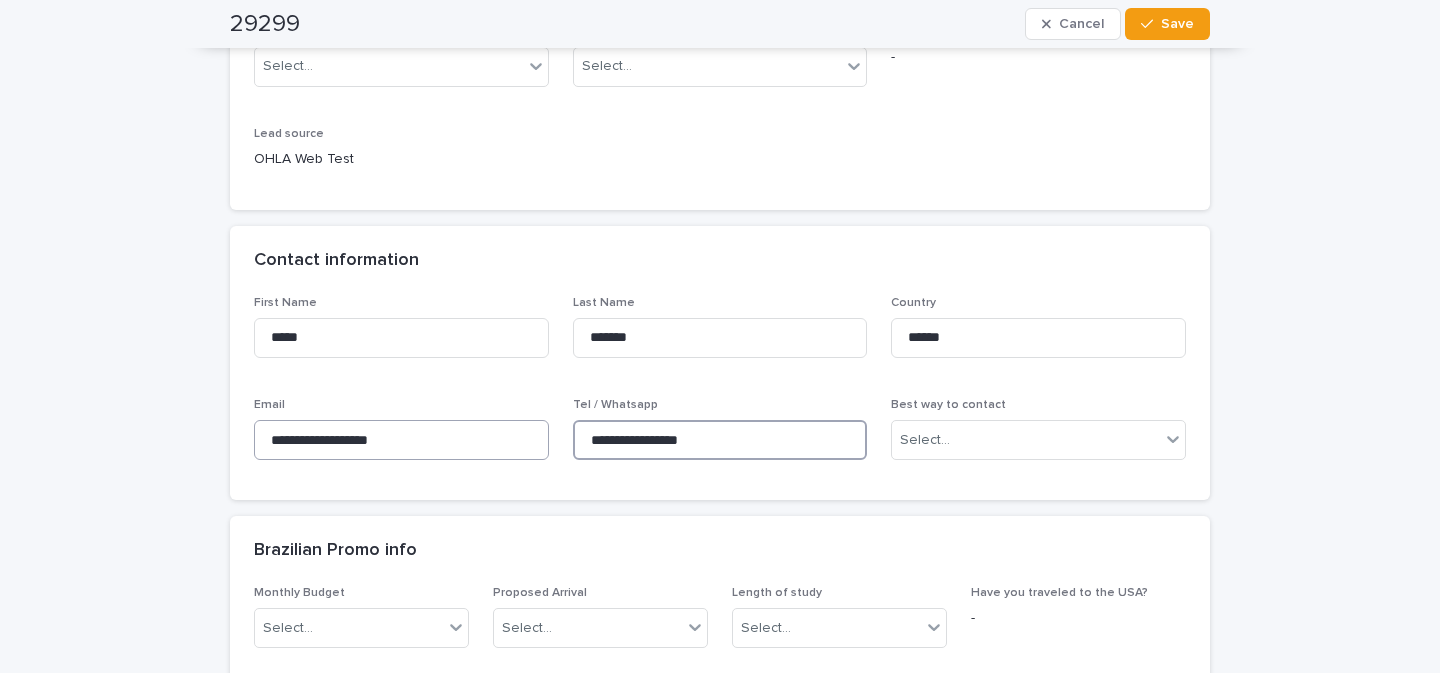 drag, startPoint x: 751, startPoint y: 440, endPoint x: 523, endPoint y: 440, distance: 228 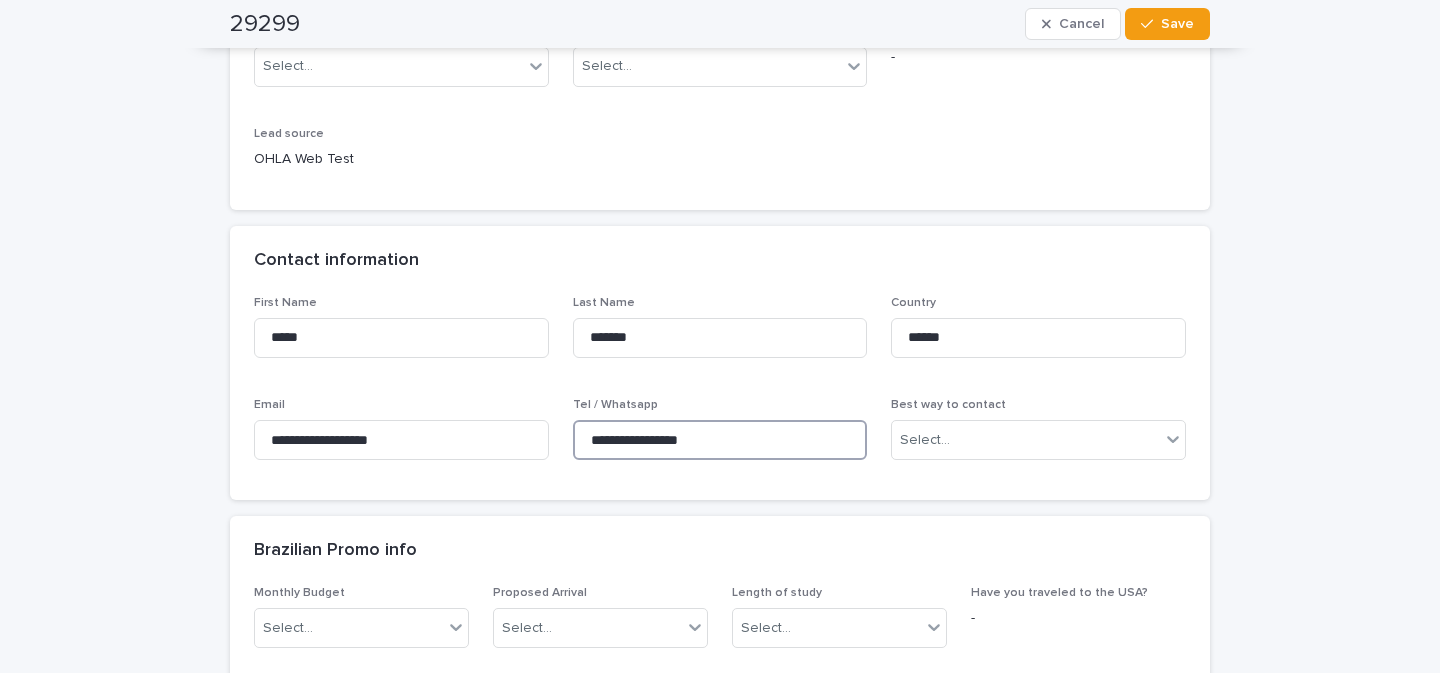 scroll, scrollTop: 0, scrollLeft: 0, axis: both 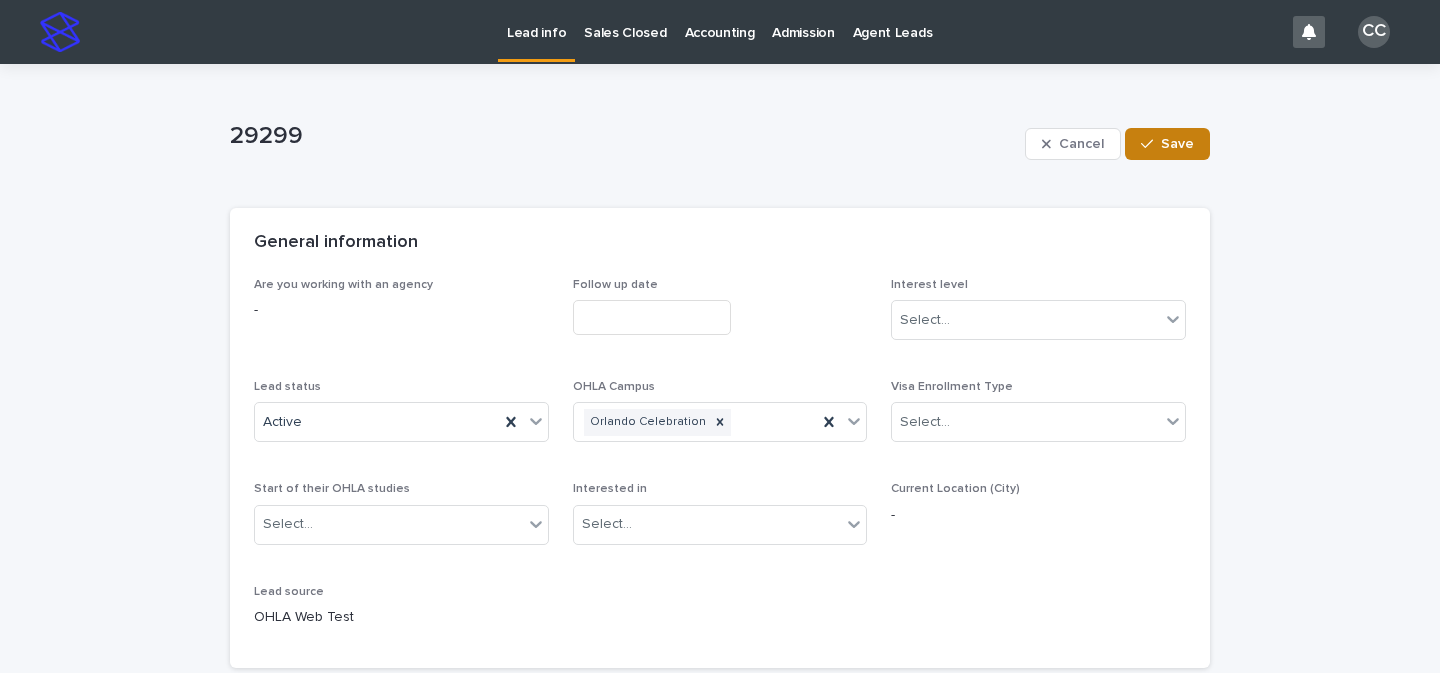 click at bounding box center [1151, 144] 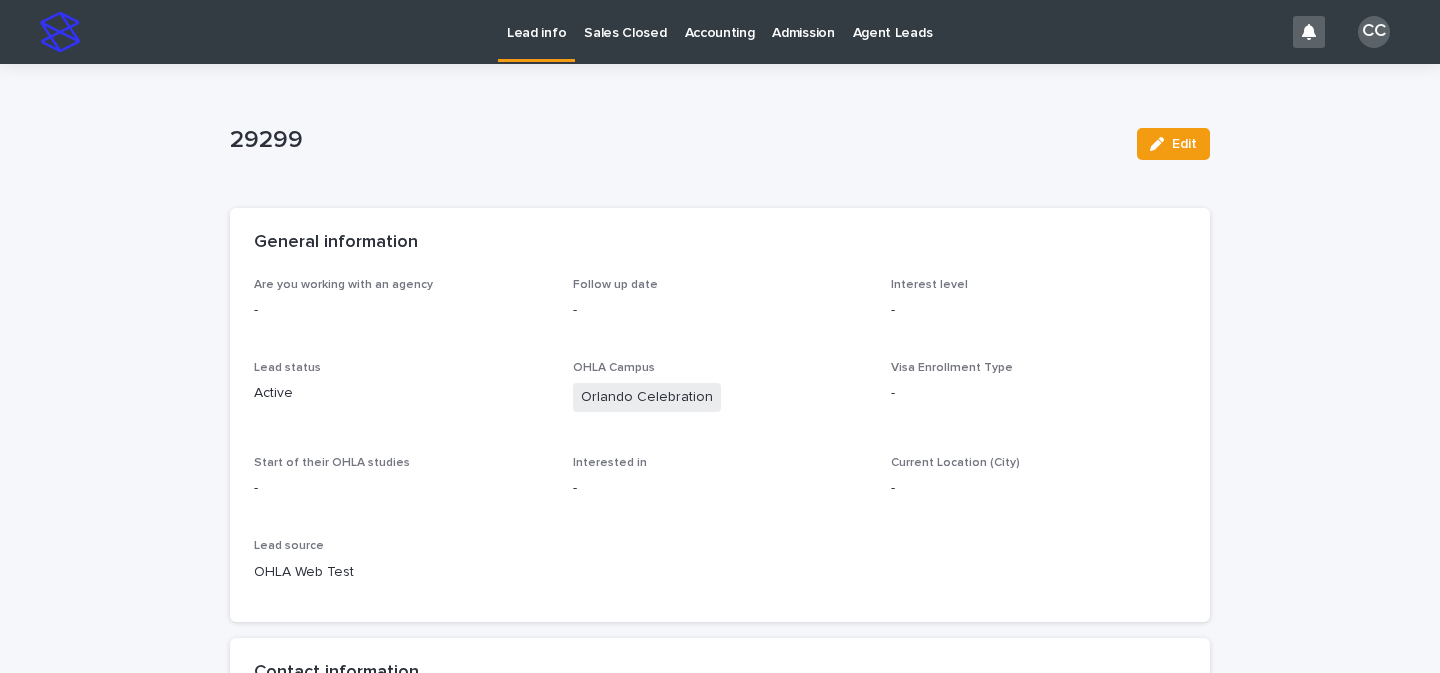 click on "Lead info" at bounding box center [536, 21] 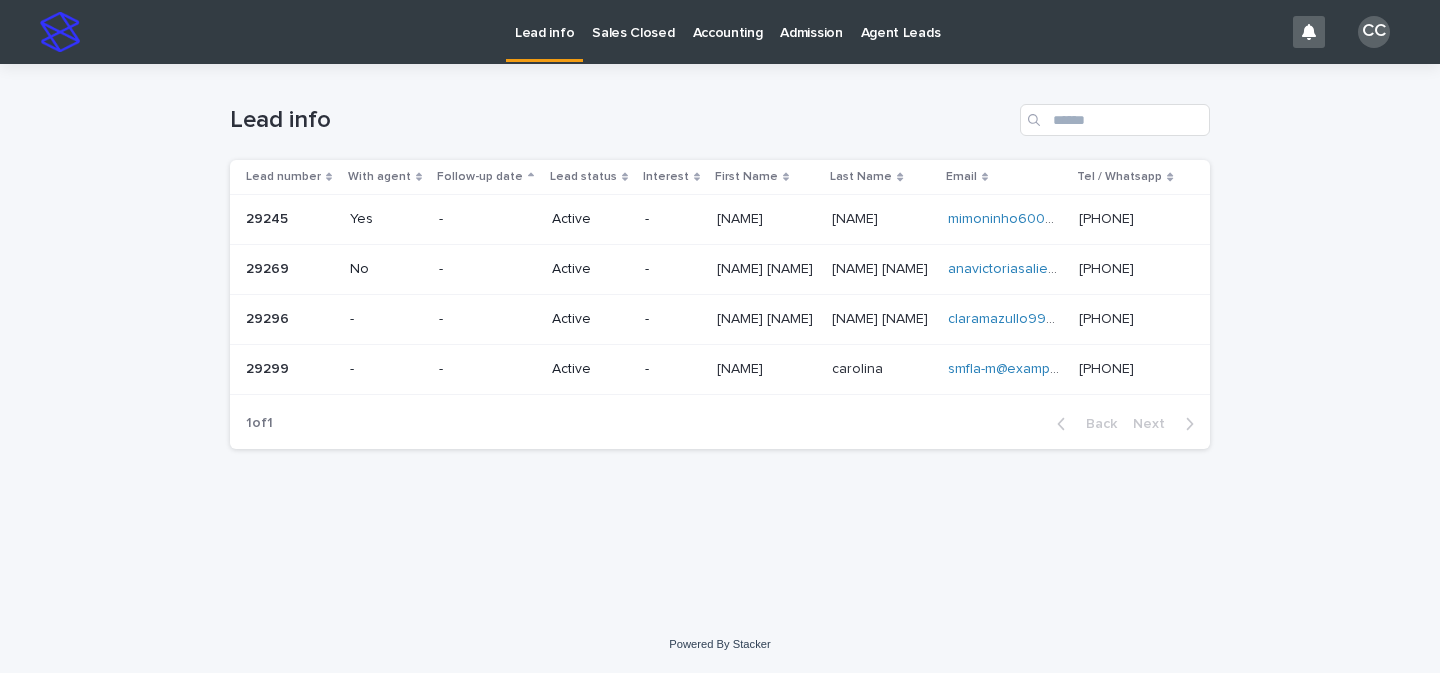 click on "-" at bounding box center (487, 369) 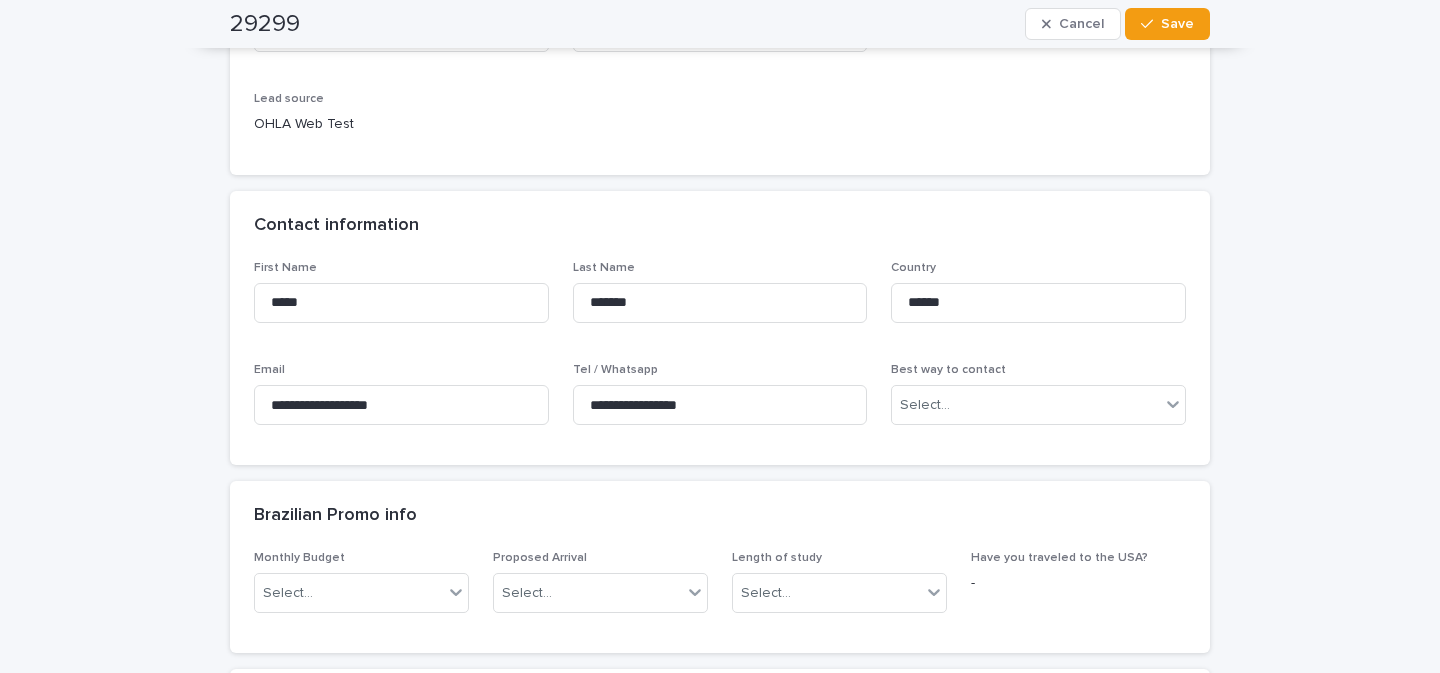 scroll, scrollTop: 489, scrollLeft: 0, axis: vertical 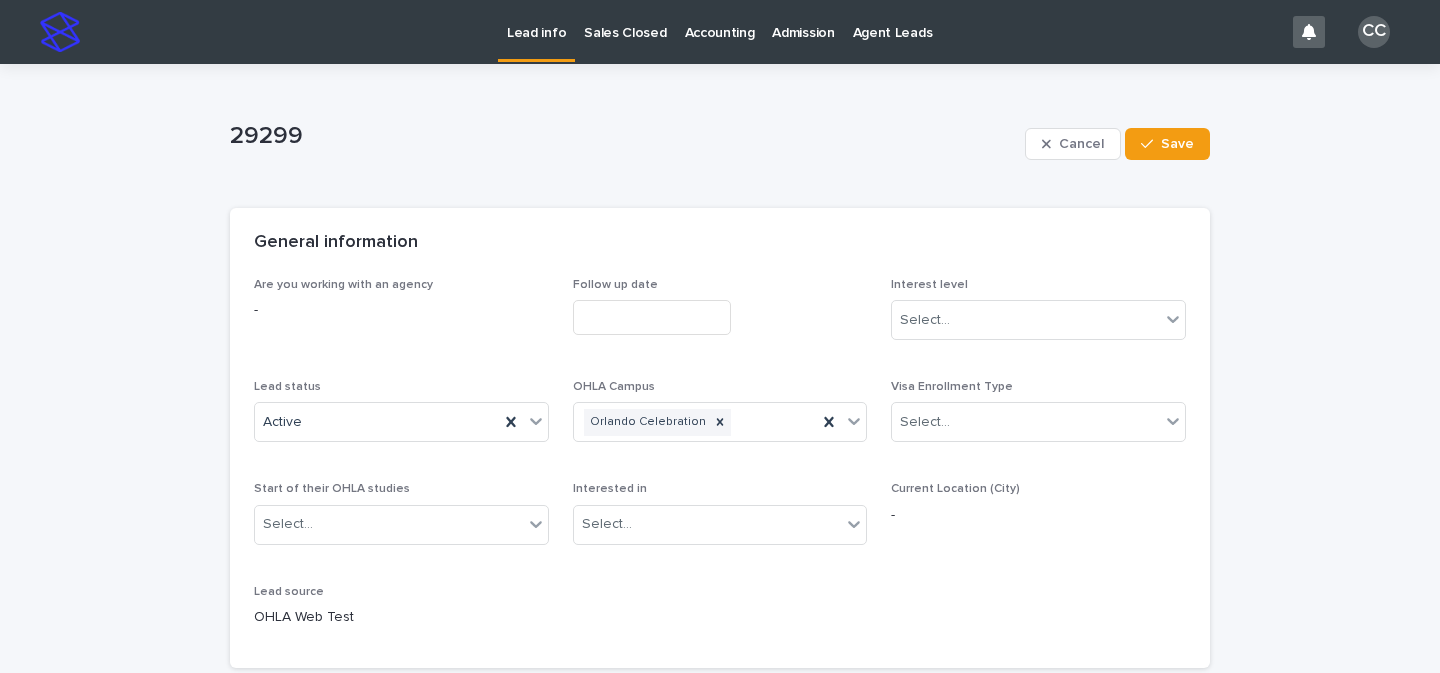 click on "Lead info" at bounding box center [536, 21] 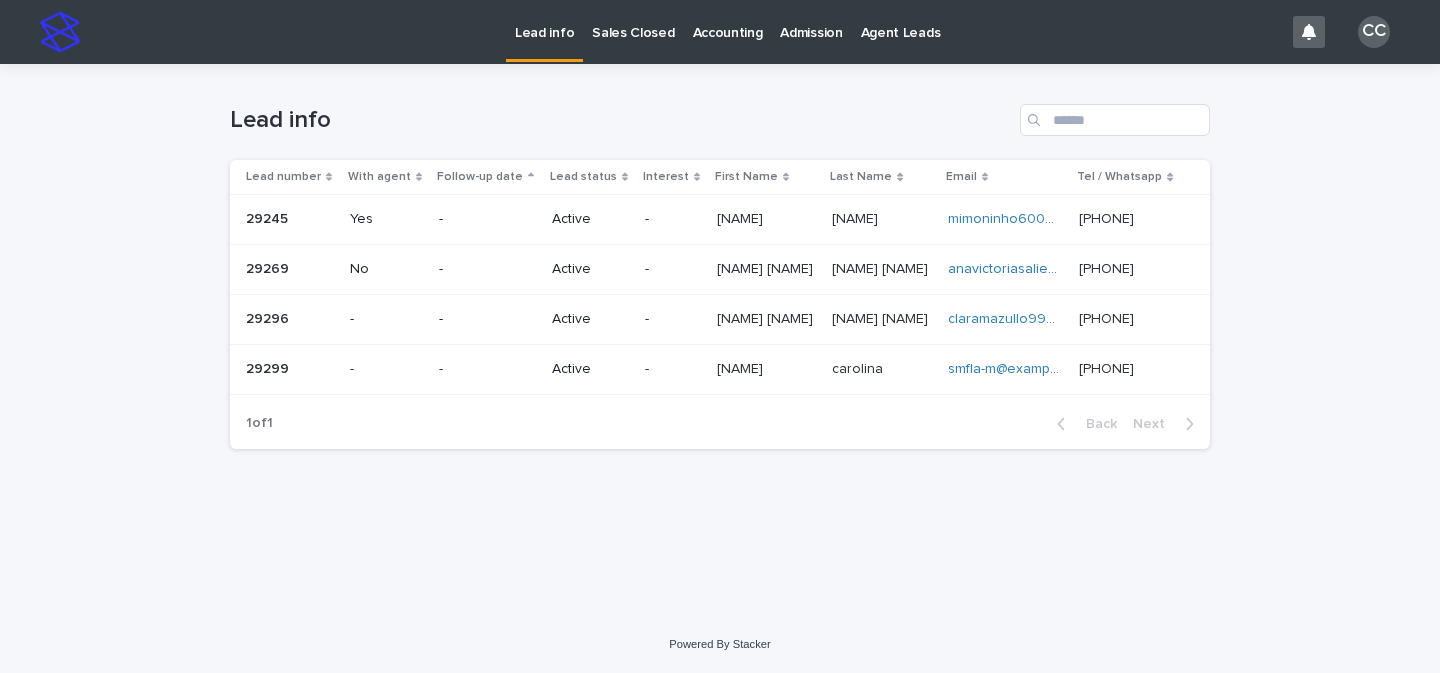 click on "Active" at bounding box center [590, 369] 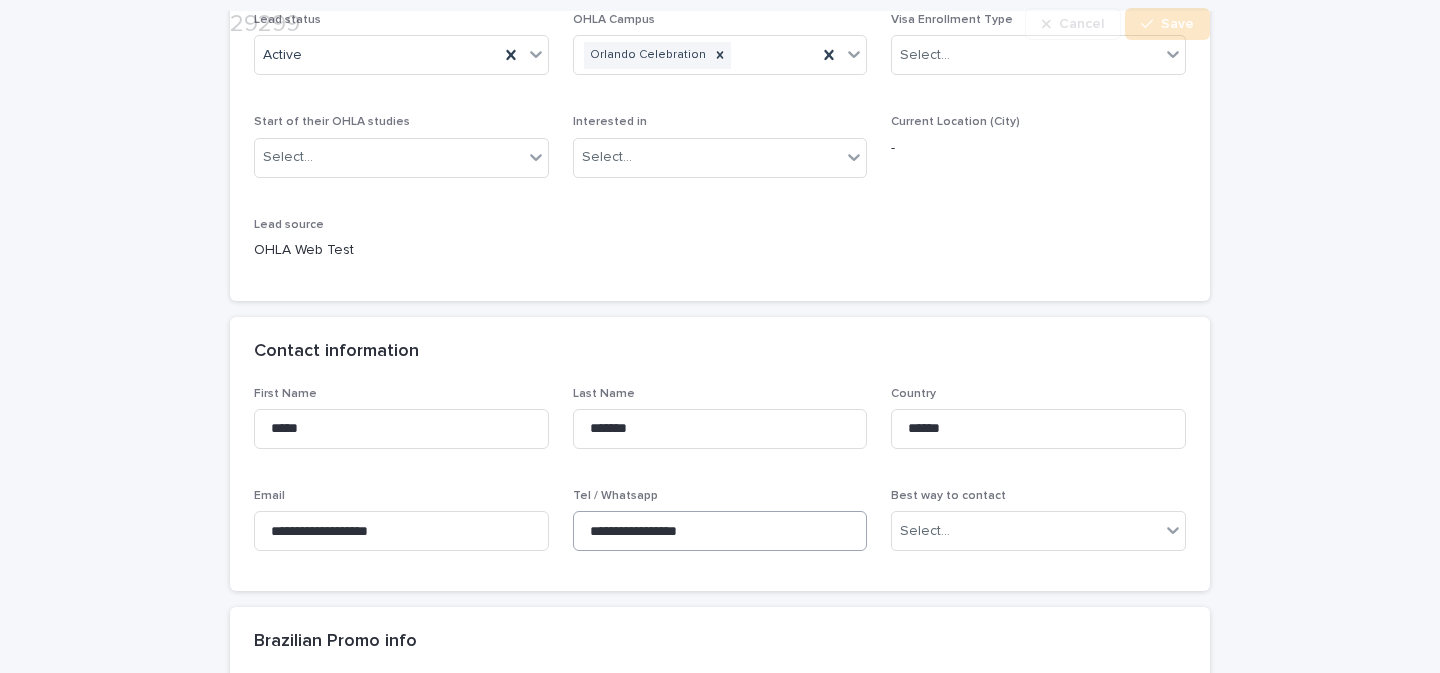 scroll, scrollTop: 410, scrollLeft: 0, axis: vertical 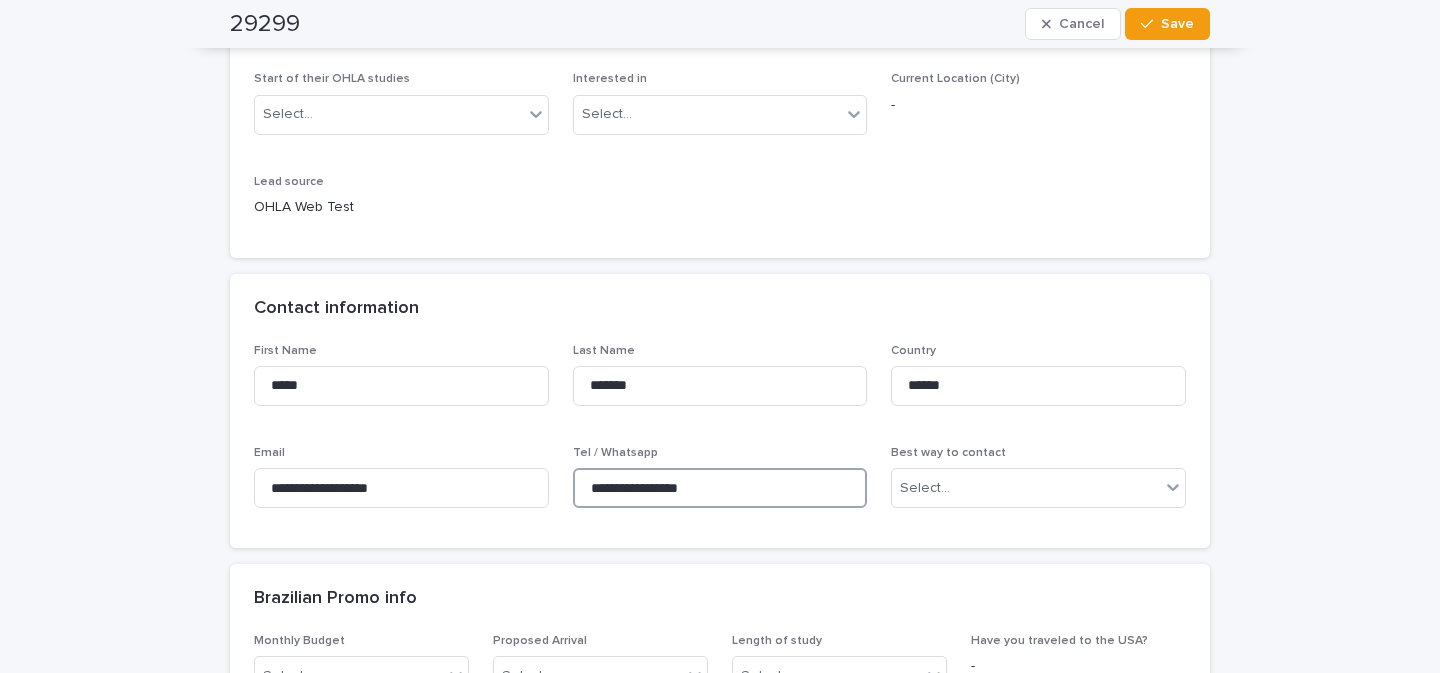 click on "**********" at bounding box center [720, 488] 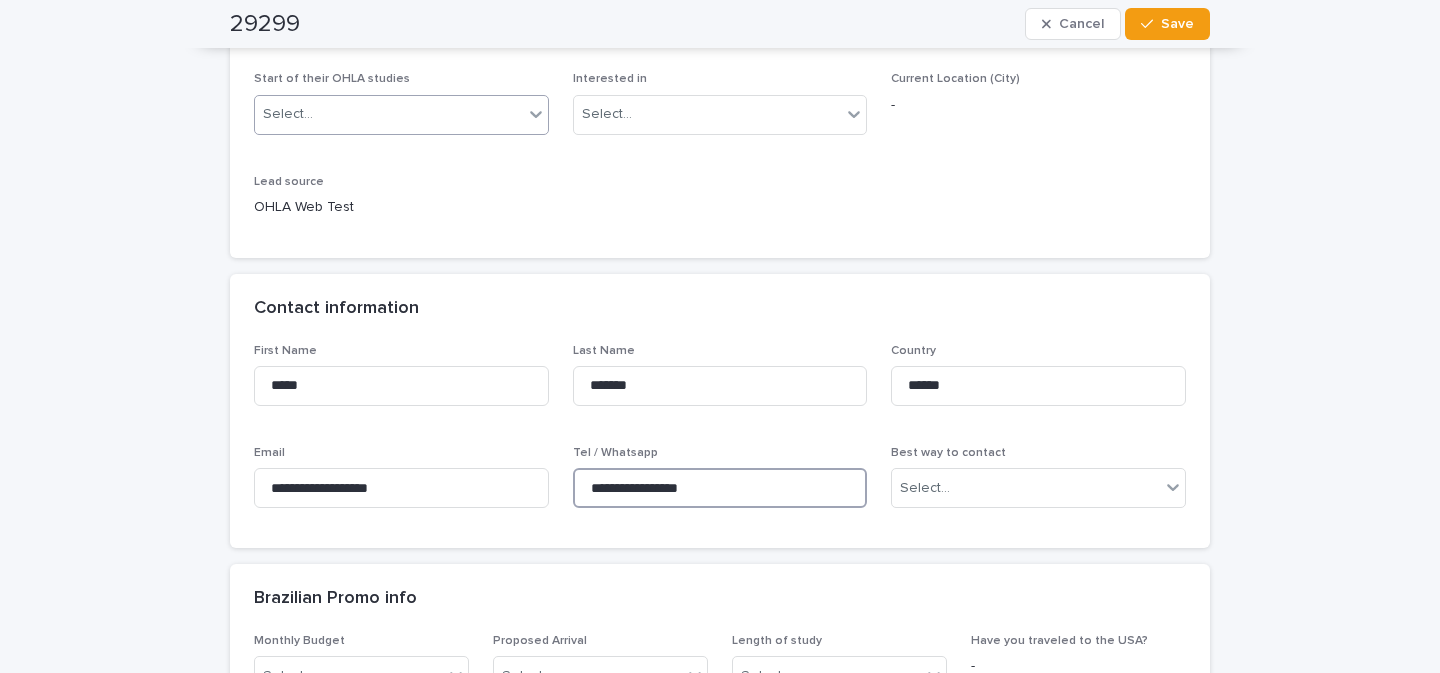 scroll, scrollTop: 0, scrollLeft: 0, axis: both 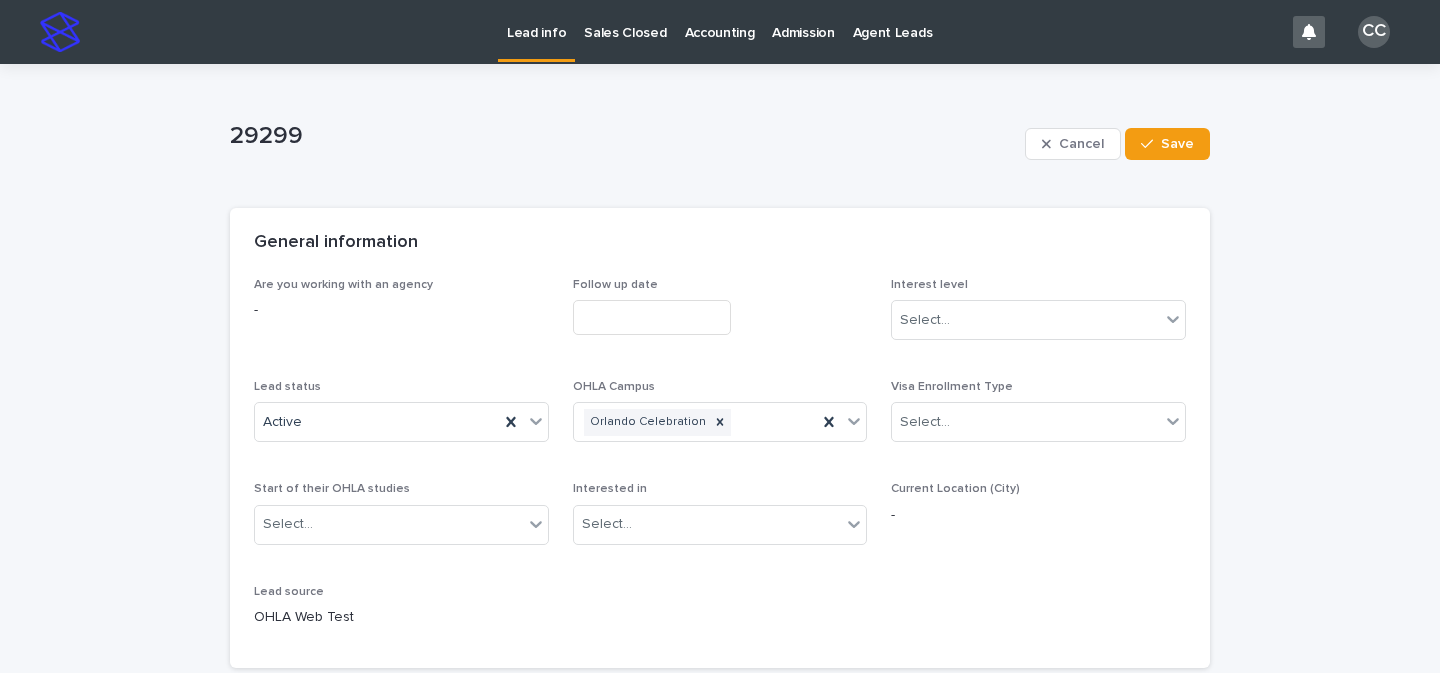 click on "Lead info" at bounding box center (536, 21) 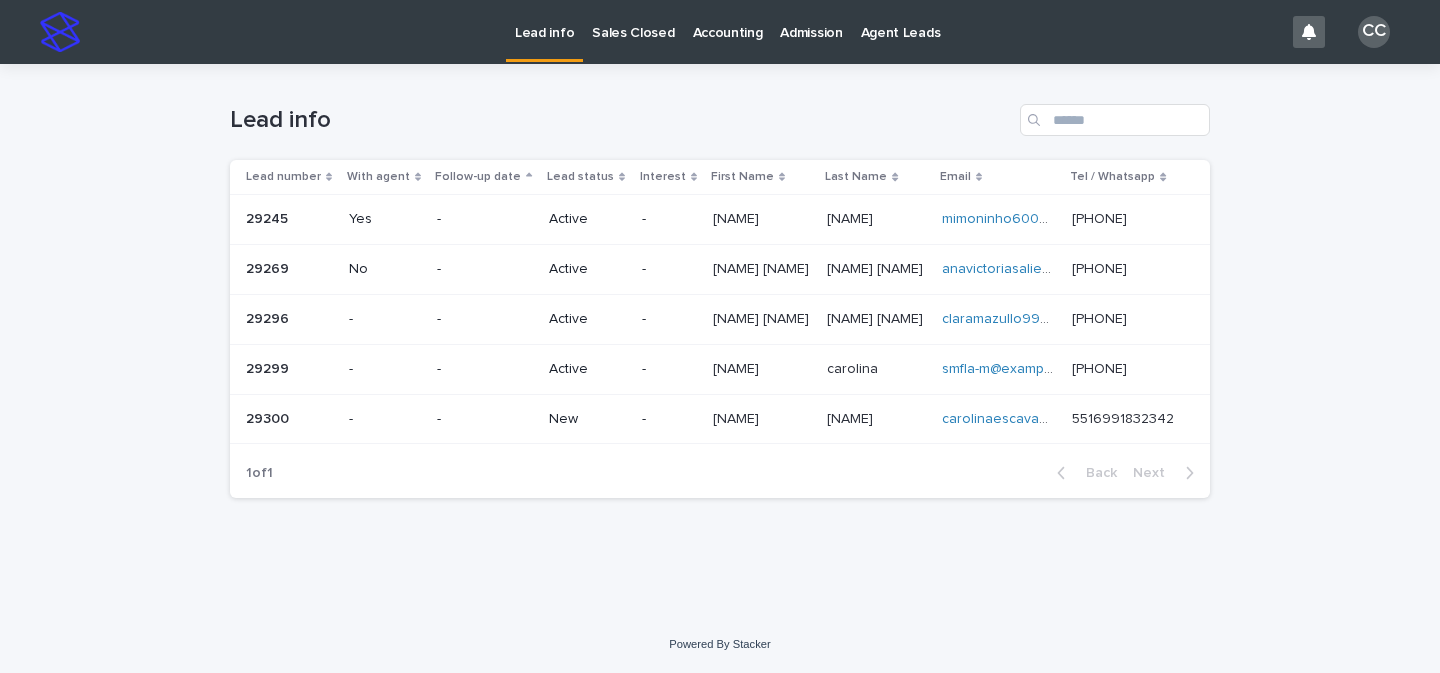 click on "-" at bounding box center [485, 419] 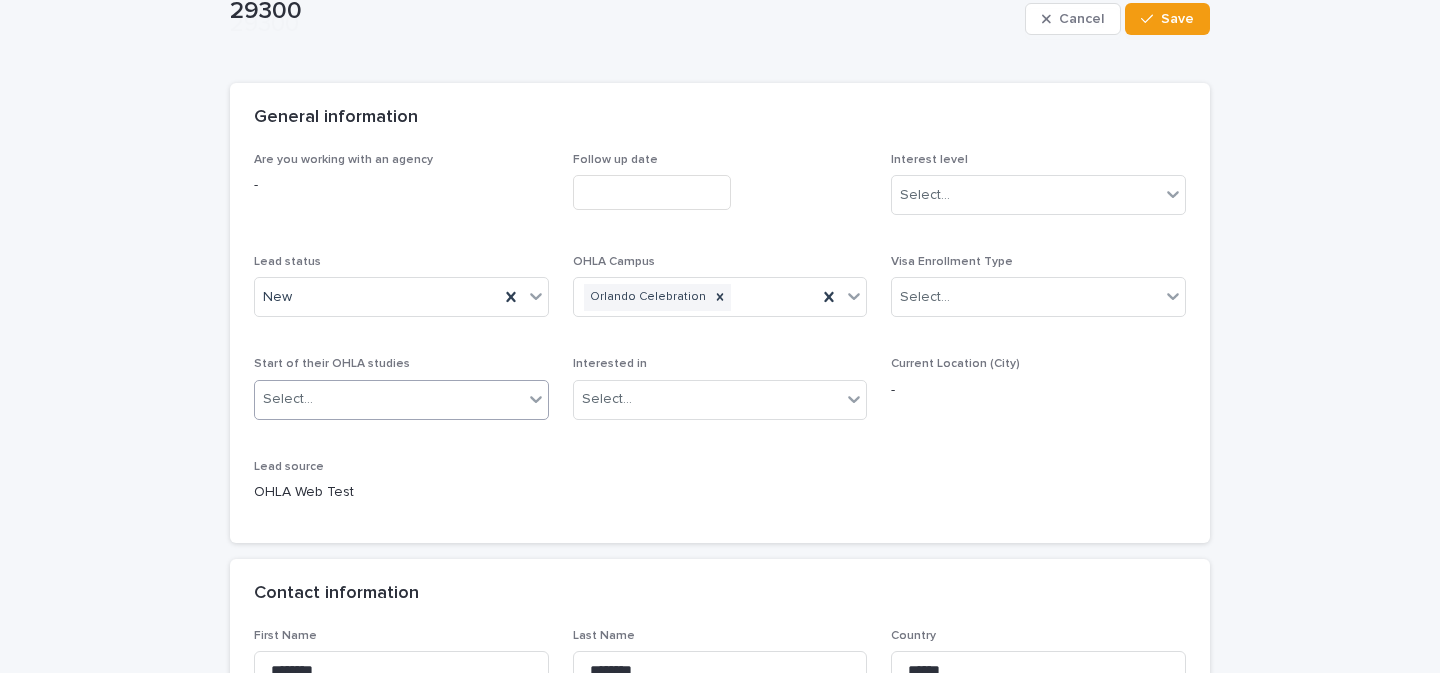 scroll, scrollTop: 199, scrollLeft: 0, axis: vertical 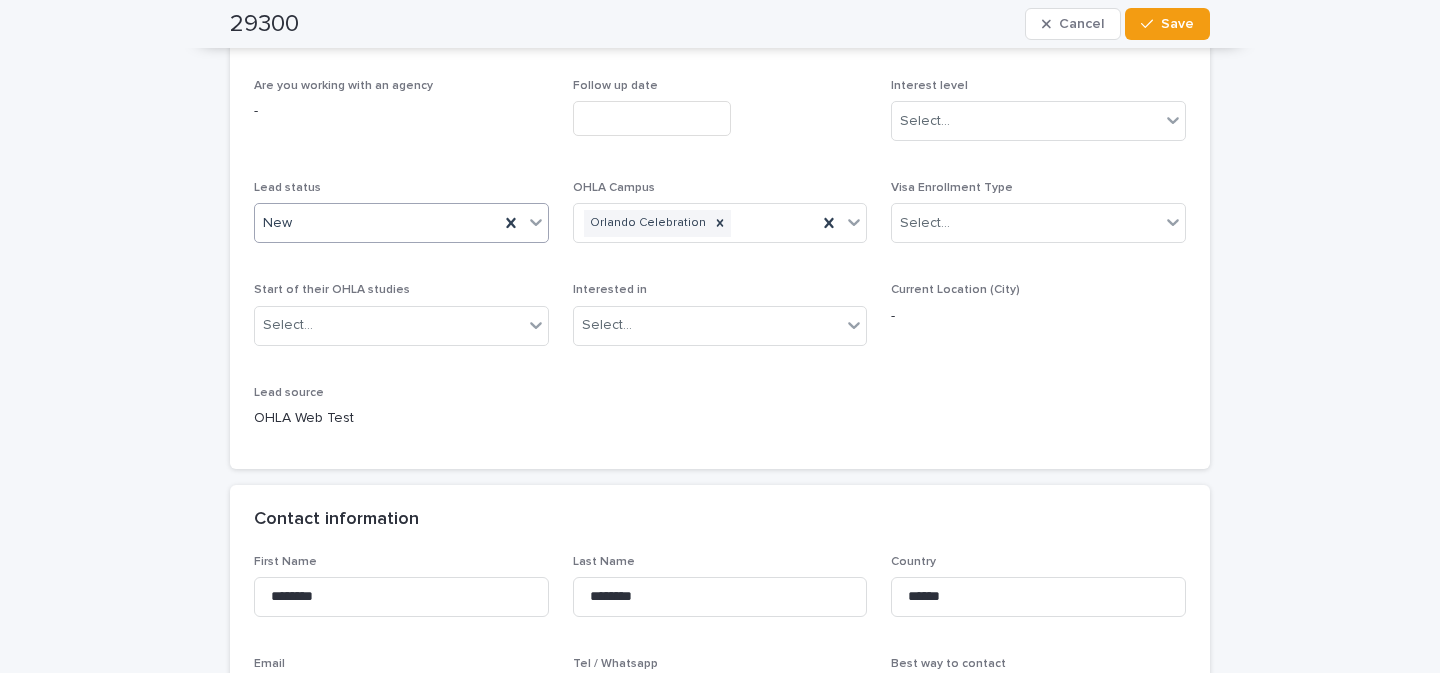click 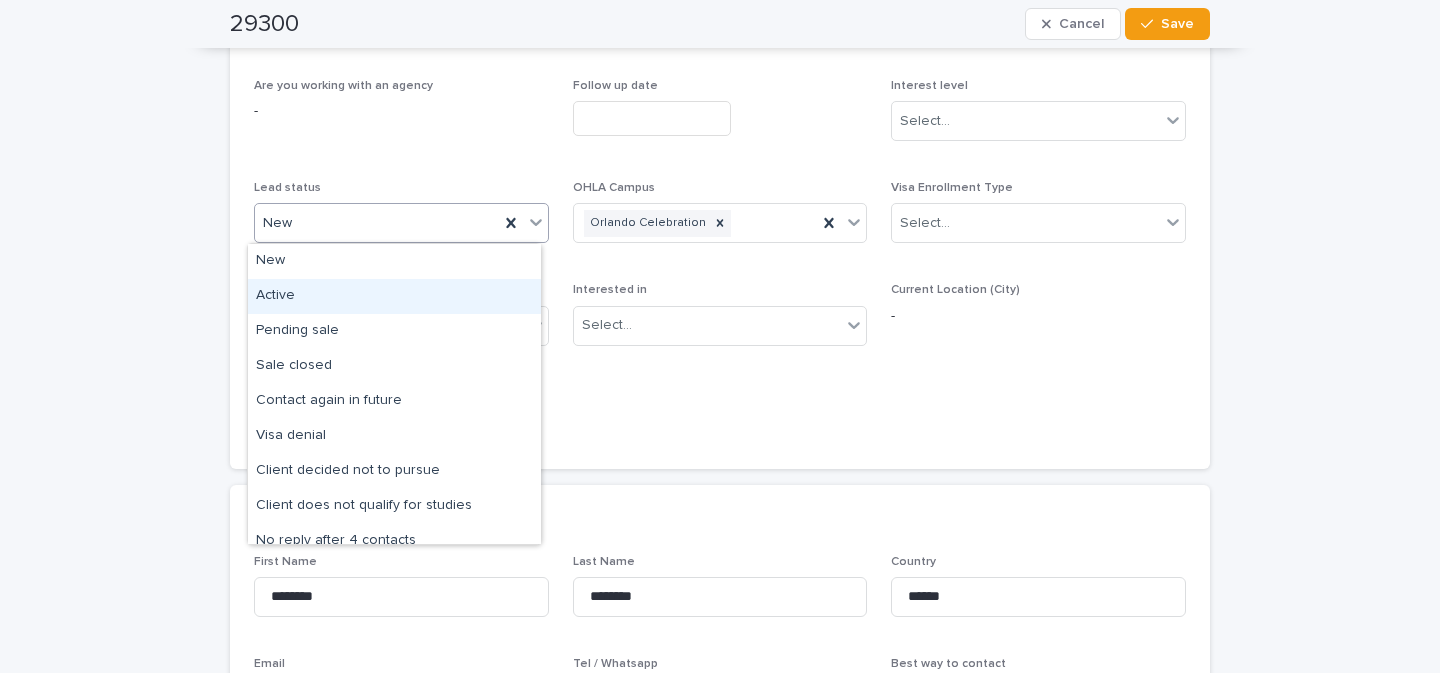 click on "Active" at bounding box center (394, 296) 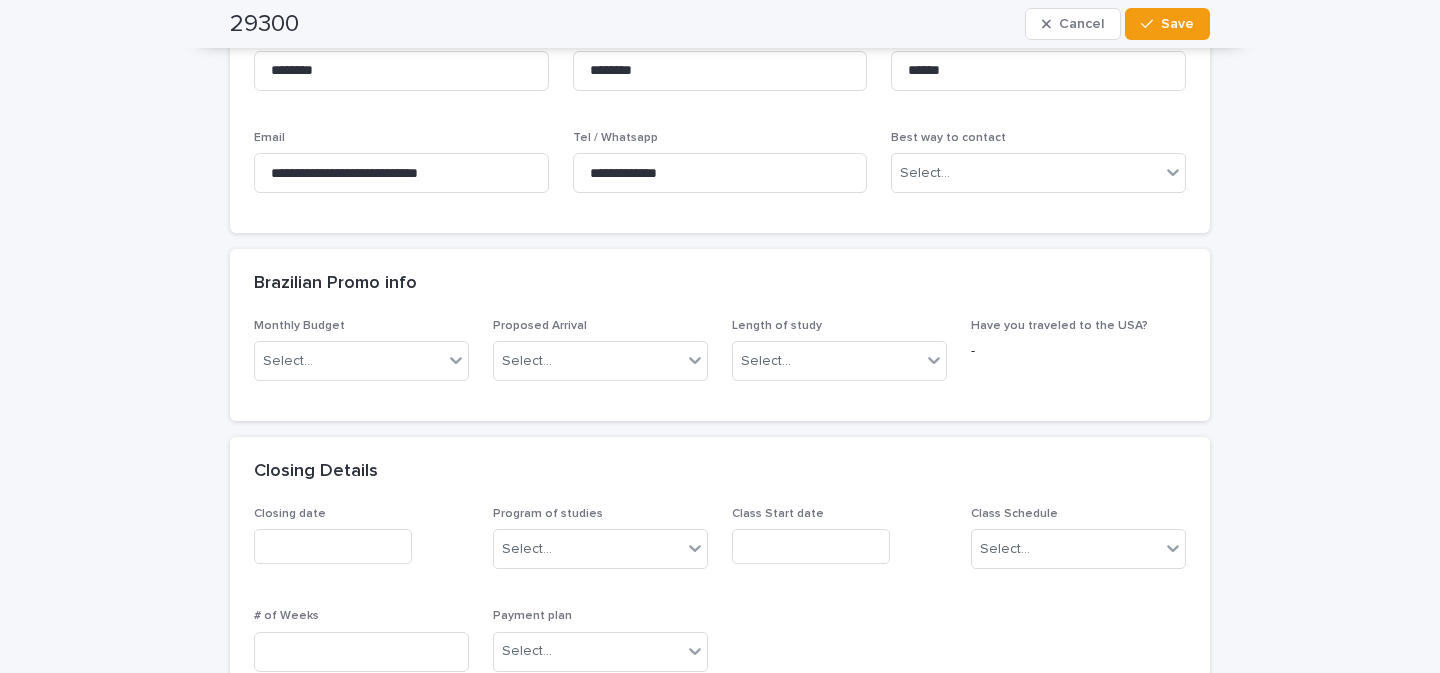 scroll, scrollTop: 724, scrollLeft: 0, axis: vertical 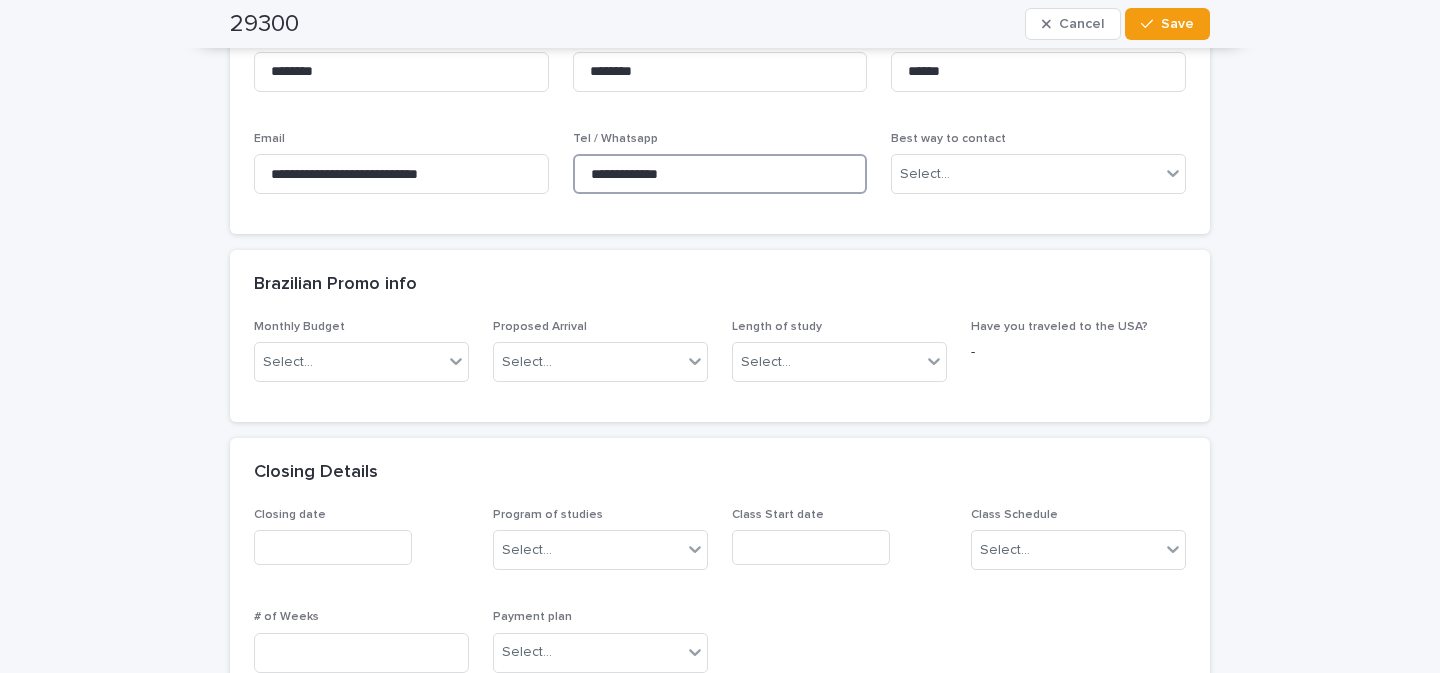 click on "**********" at bounding box center [720, 174] 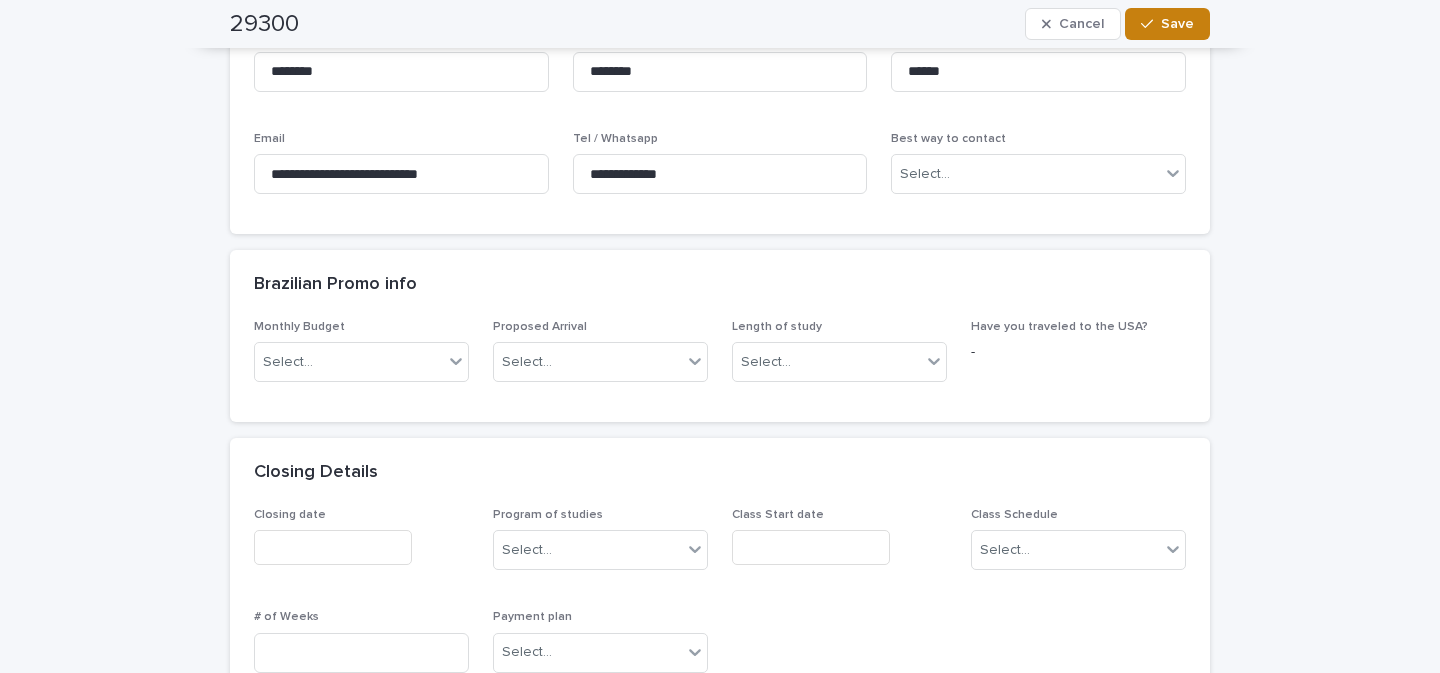 click on "Save" at bounding box center [1177, 24] 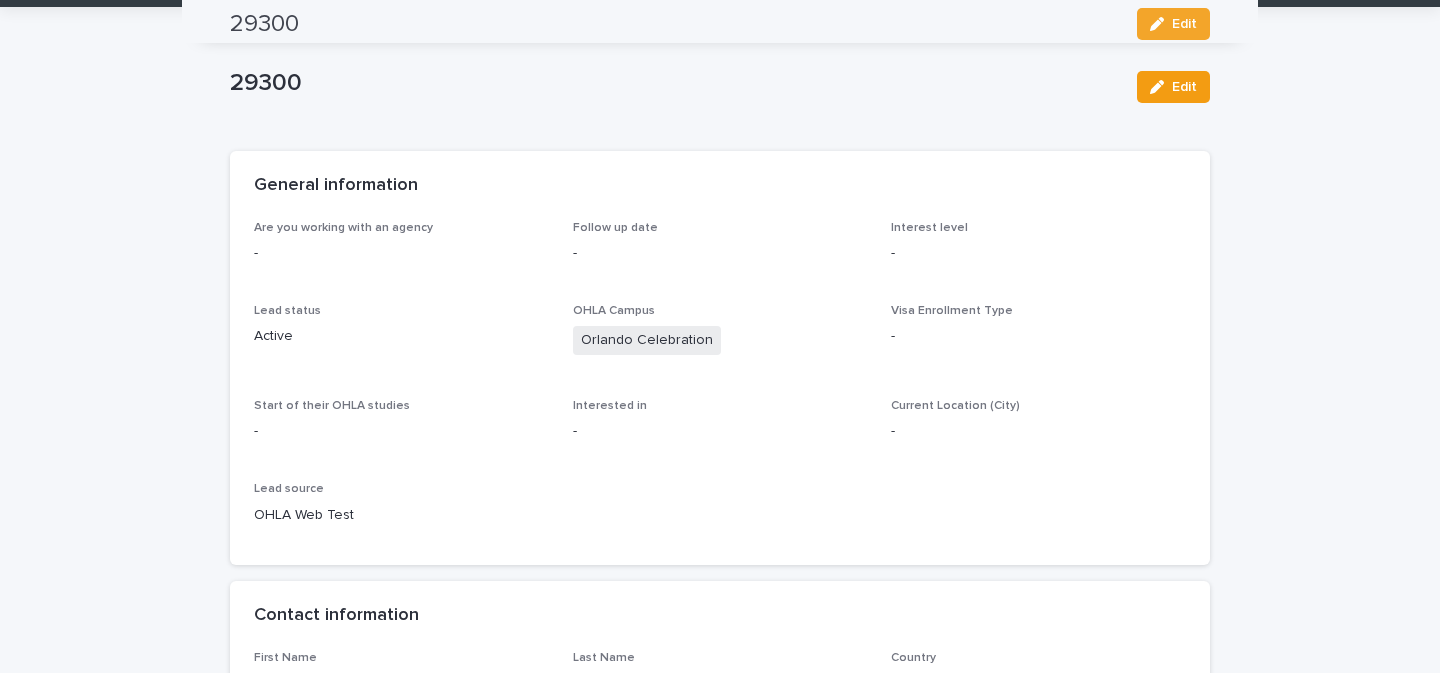 scroll, scrollTop: 0, scrollLeft: 0, axis: both 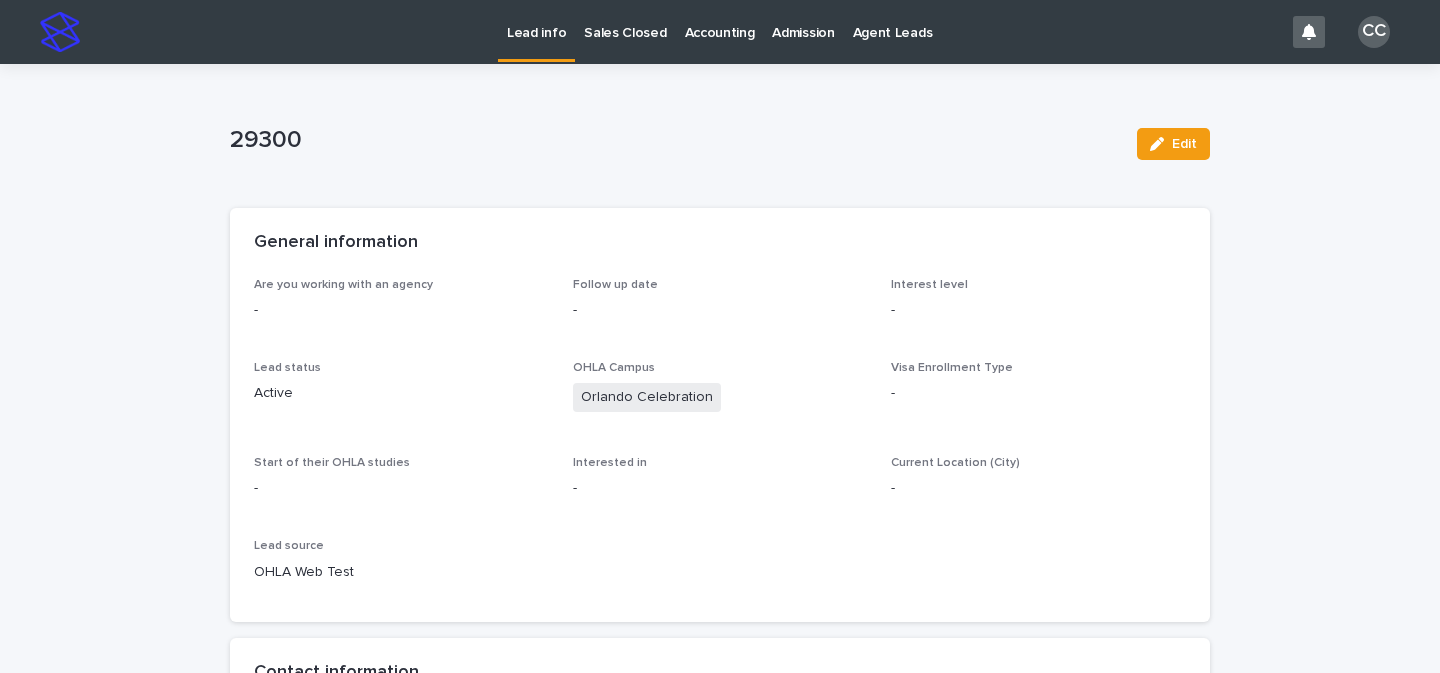 click on "Lead info" at bounding box center [536, 29] 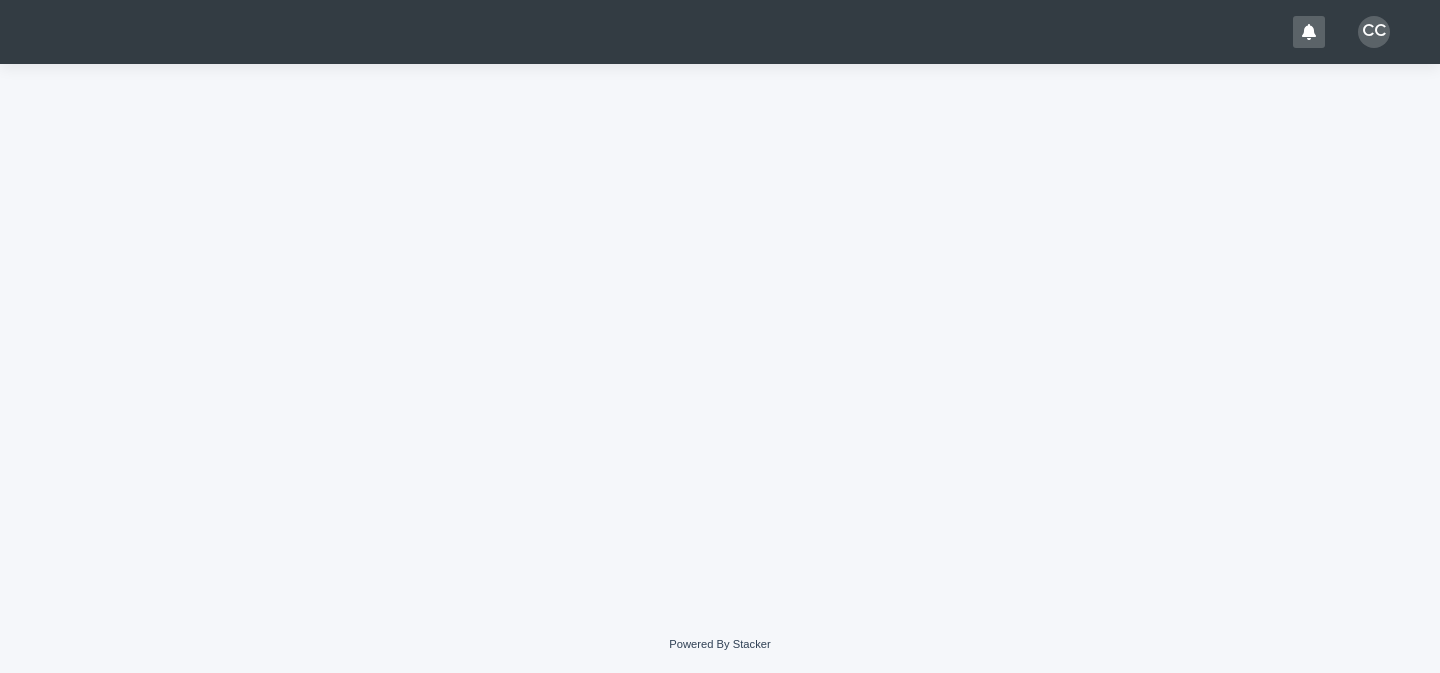 scroll, scrollTop: 0, scrollLeft: 0, axis: both 